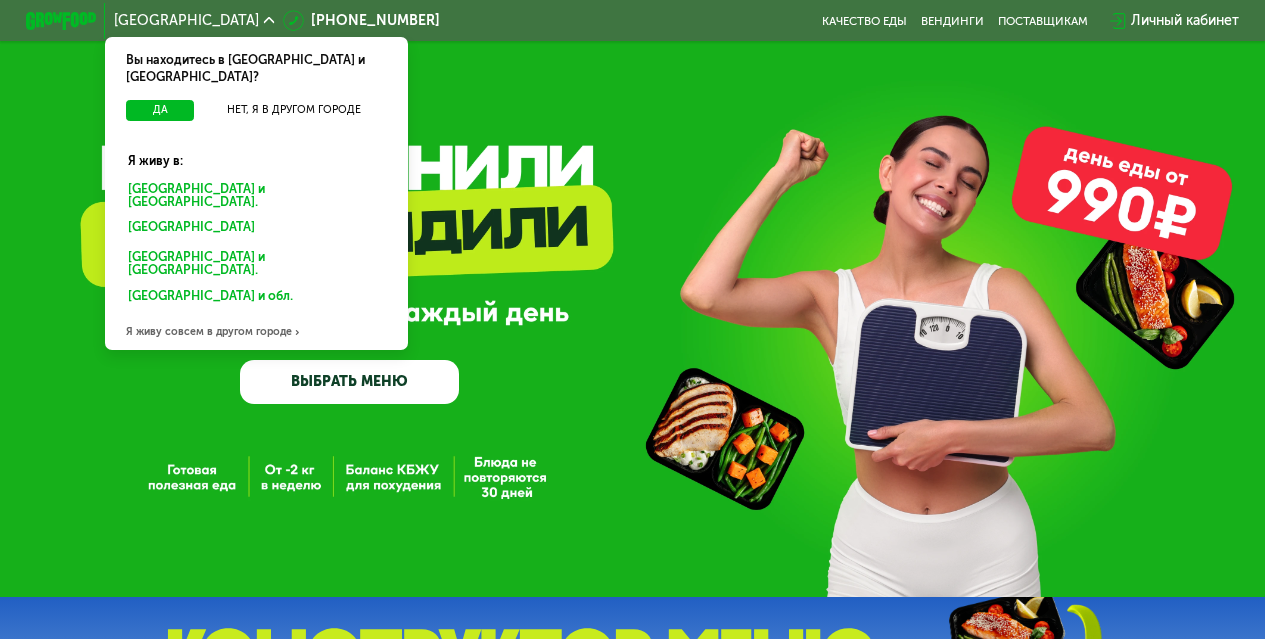 scroll, scrollTop: 0, scrollLeft: 0, axis: both 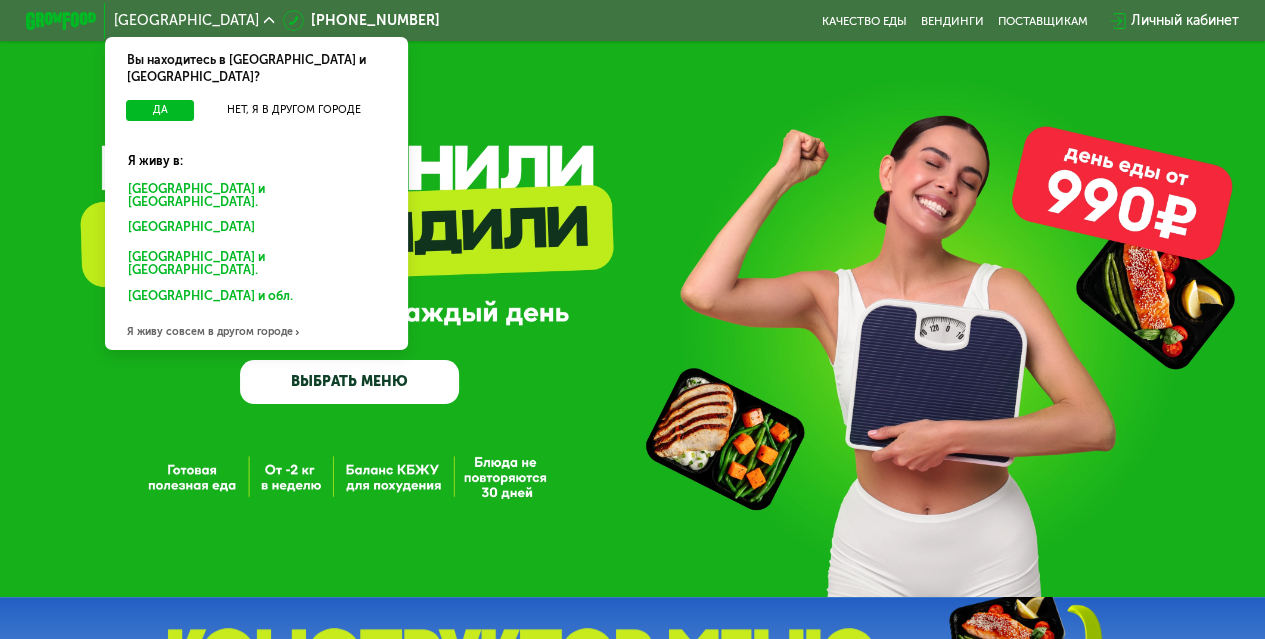 click on "[GEOGRAPHIC_DATA] и [GEOGRAPHIC_DATA]." 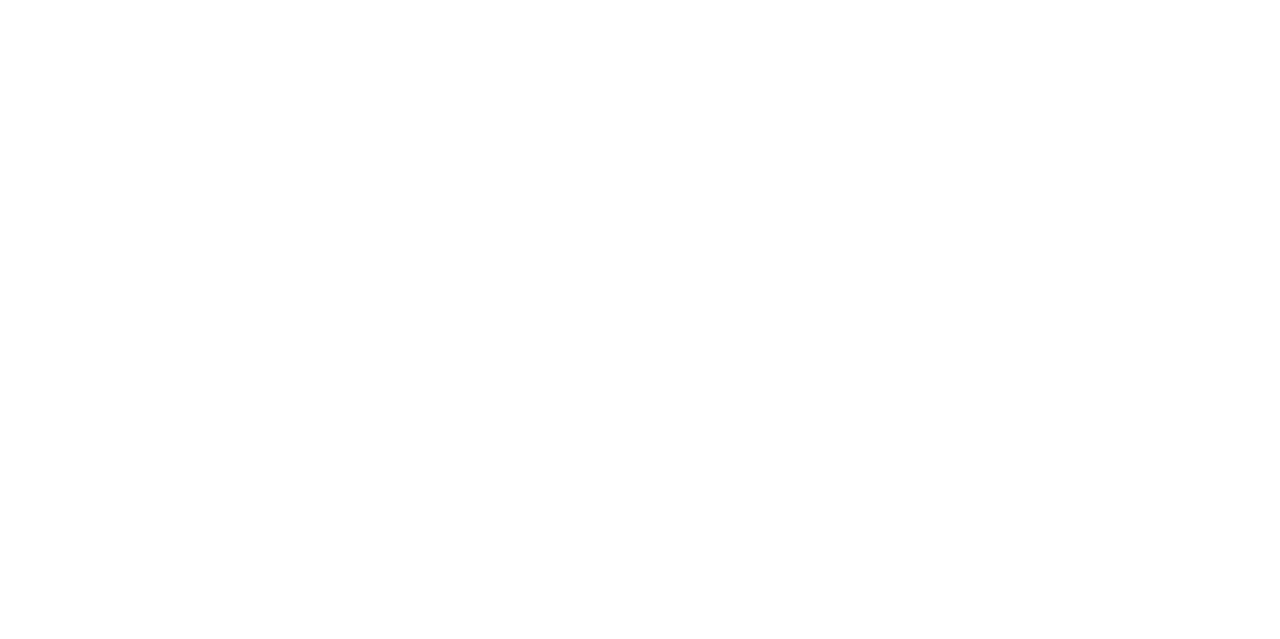 scroll, scrollTop: 0, scrollLeft: 0, axis: both 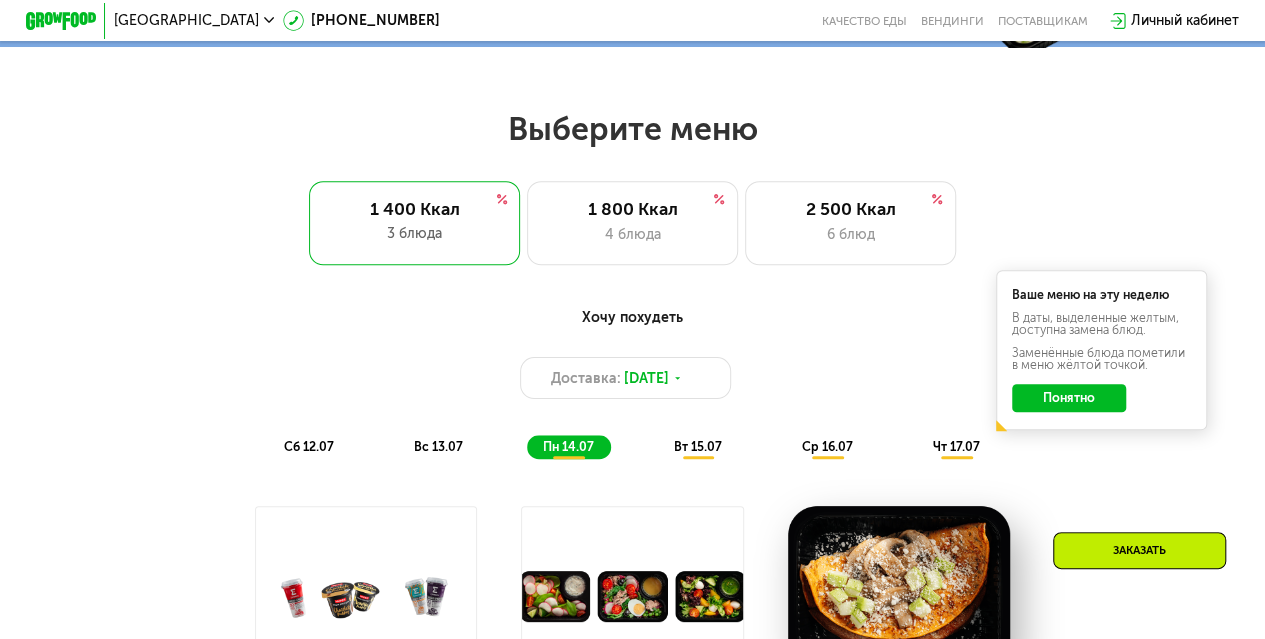 click on "Понятно" 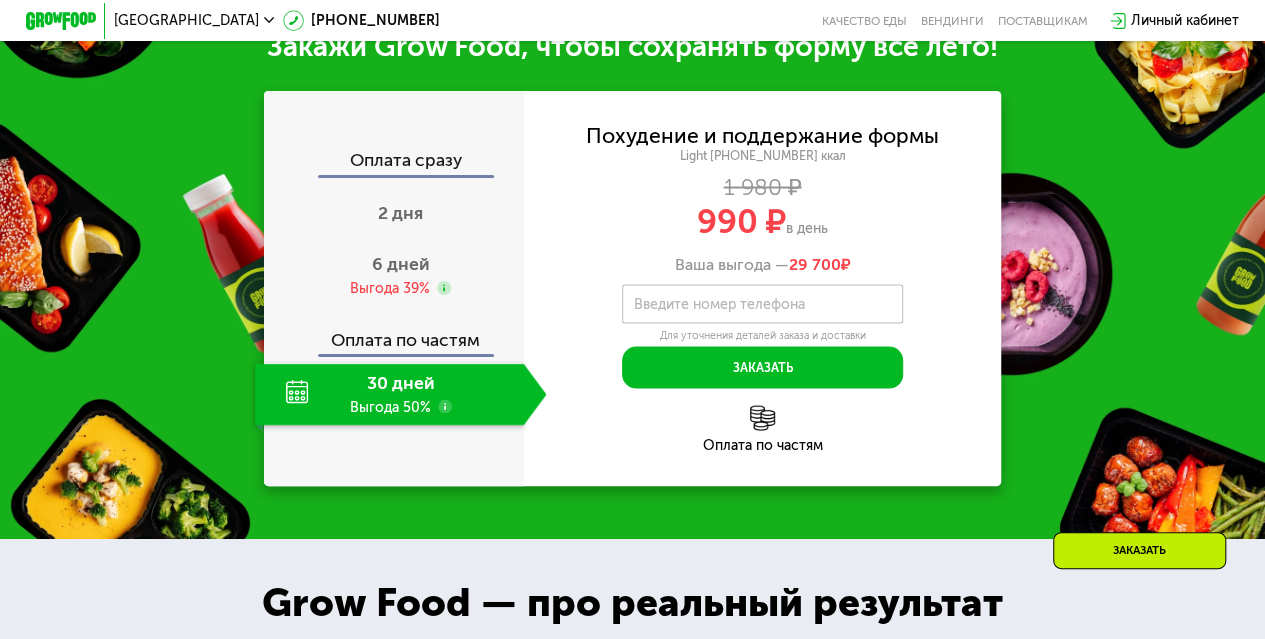 scroll, scrollTop: 1800, scrollLeft: 0, axis: vertical 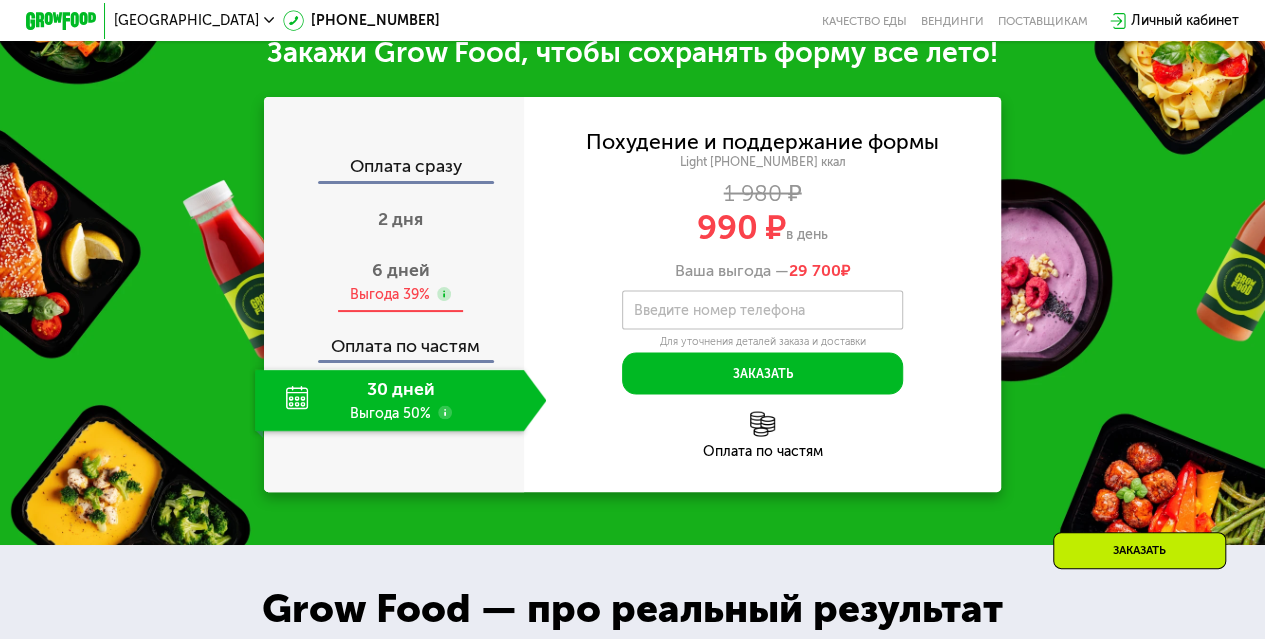 click on "Выгода 39%" at bounding box center (390, 294) 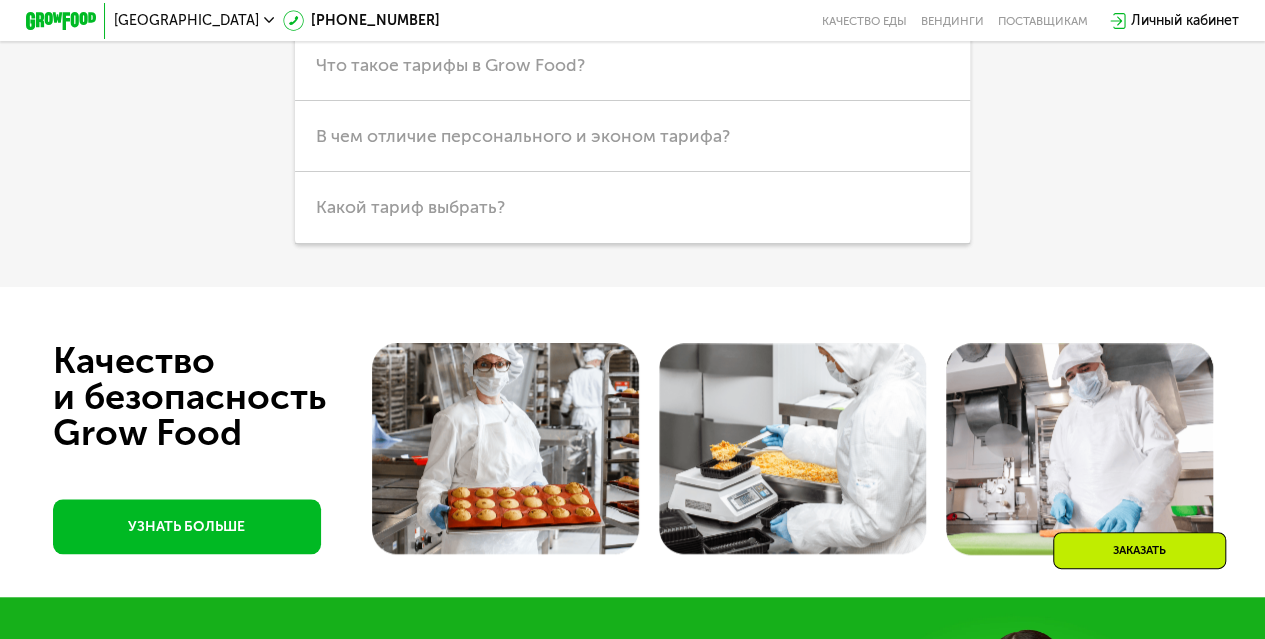 scroll, scrollTop: 4500, scrollLeft: 0, axis: vertical 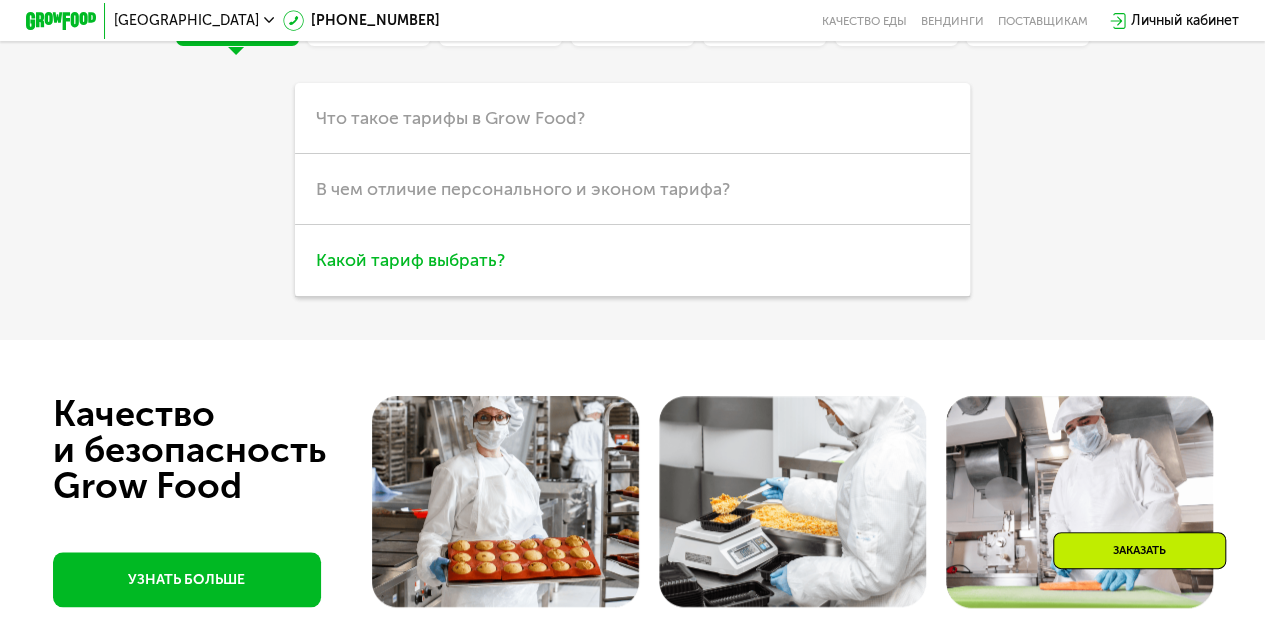 click on "Какой тариф выбрать?" at bounding box center (632, 260) 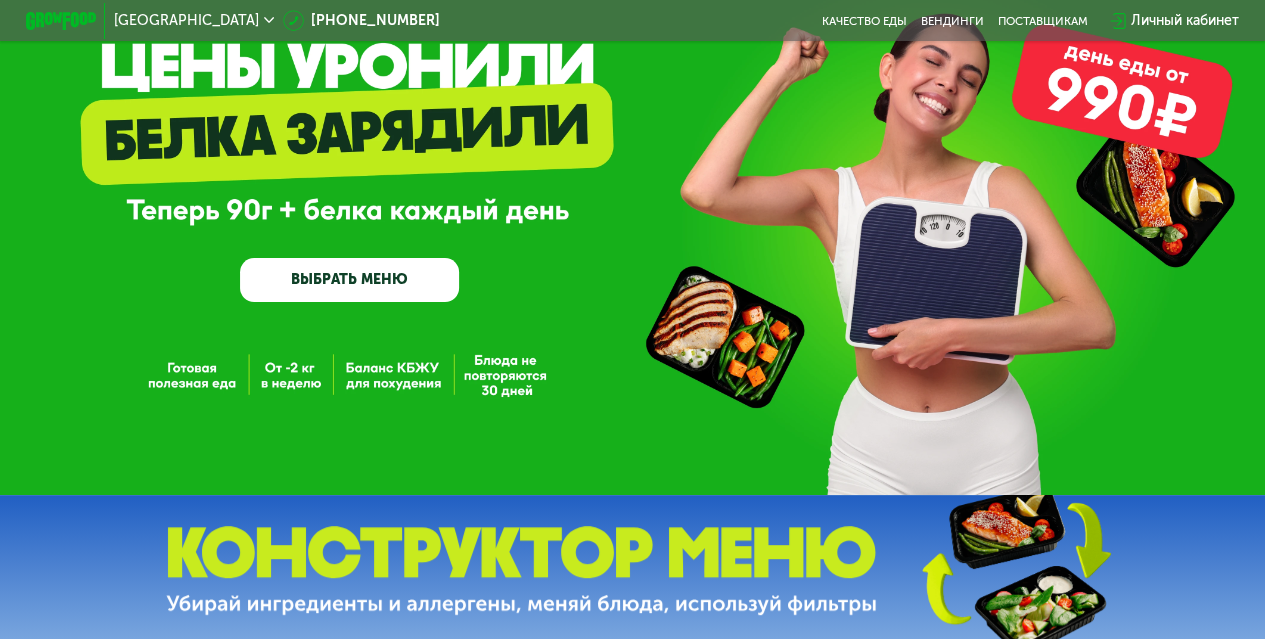scroll, scrollTop: 0, scrollLeft: 0, axis: both 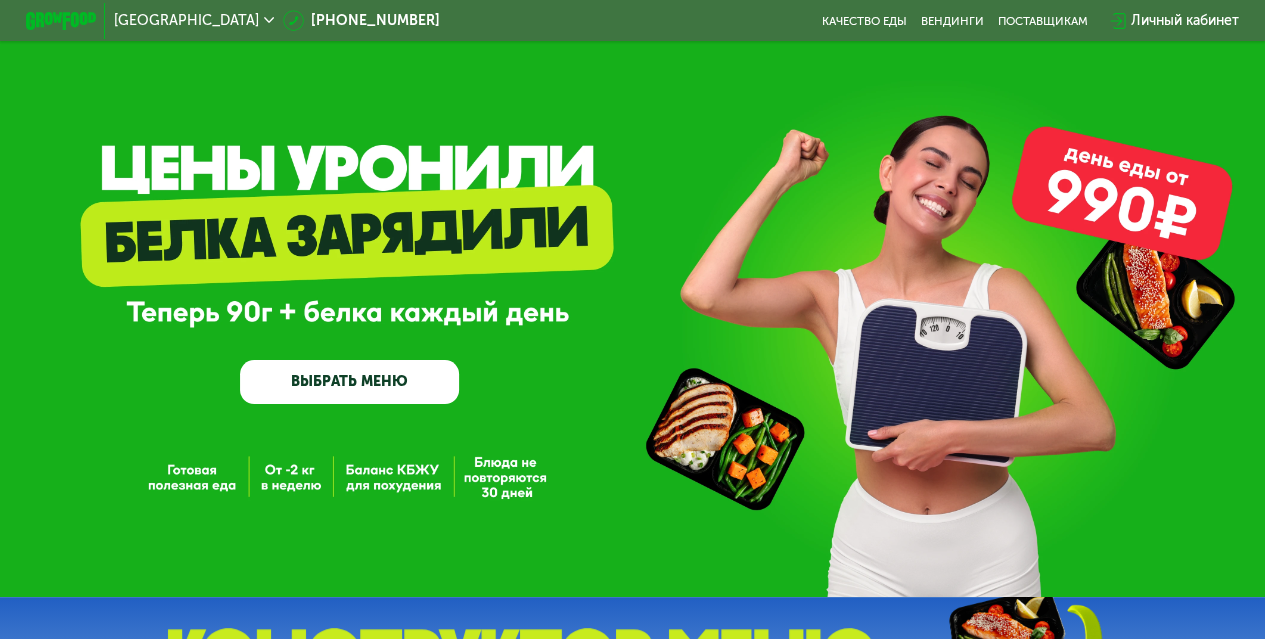 click on "ВЫБРАТЬ МЕНЮ" at bounding box center (349, 382) 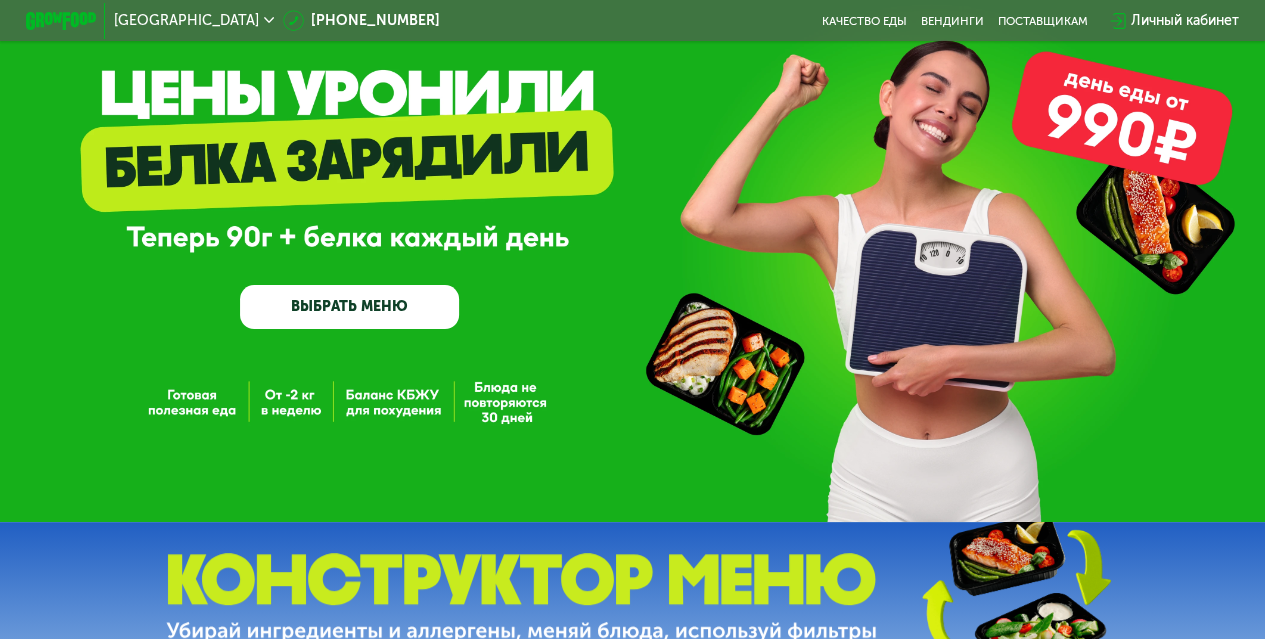 scroll, scrollTop: 0, scrollLeft: 0, axis: both 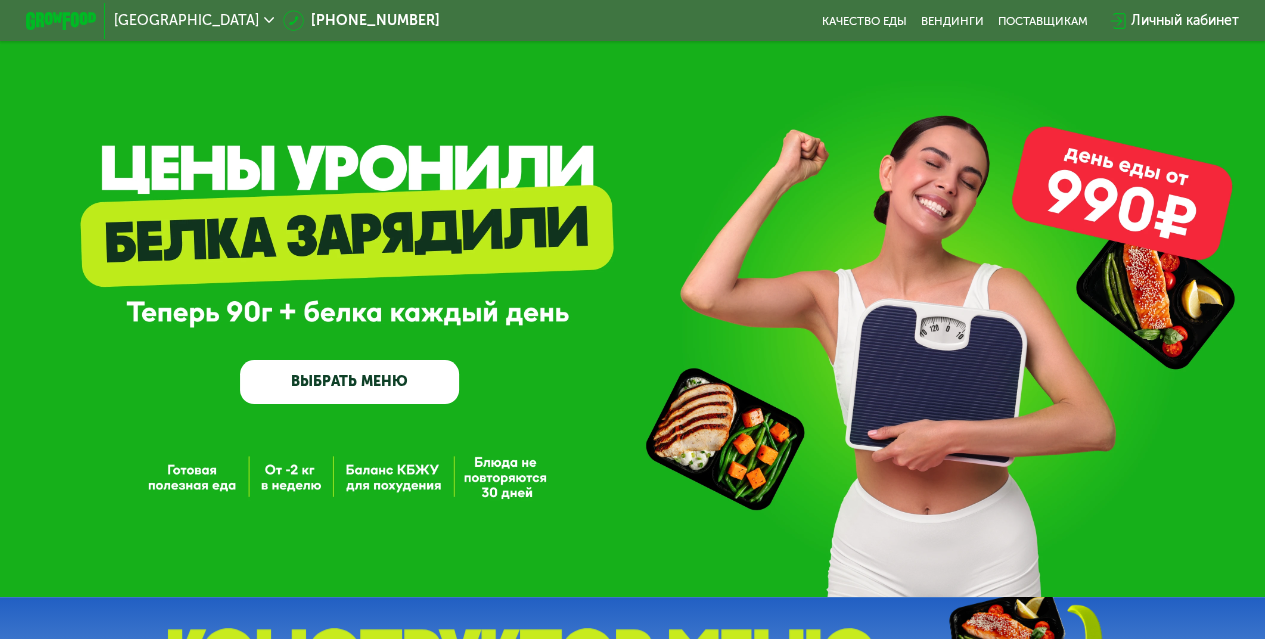 click on "ВЫБРАТЬ МЕНЮ" at bounding box center (349, 382) 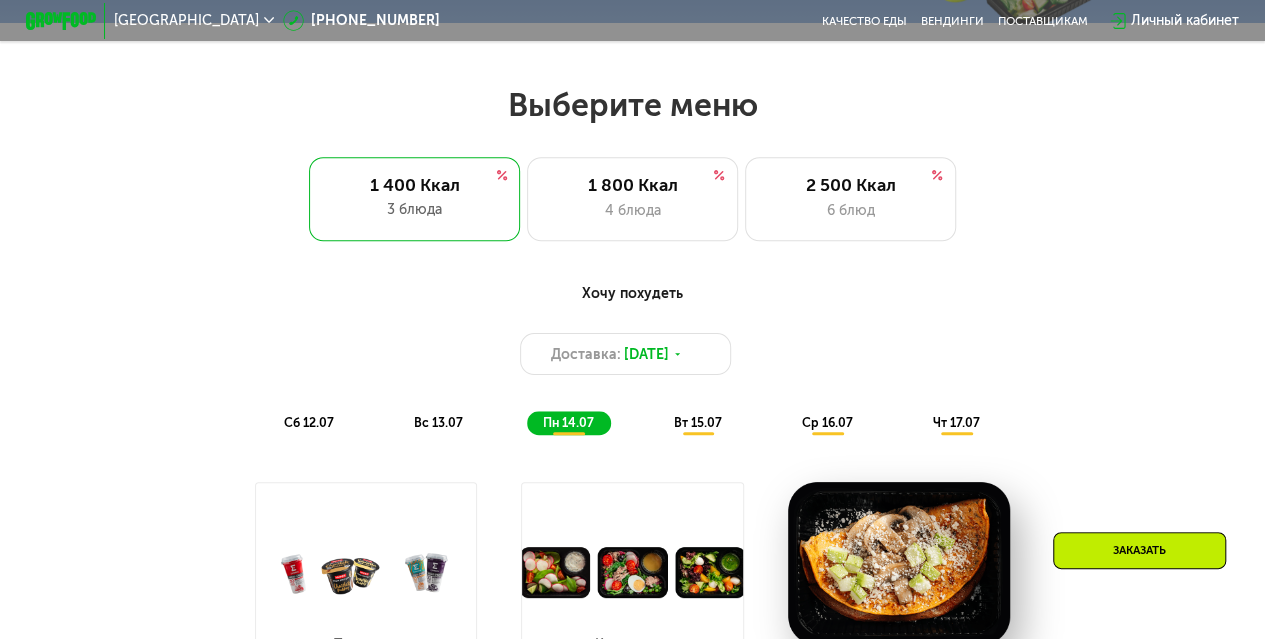 scroll, scrollTop: 774, scrollLeft: 0, axis: vertical 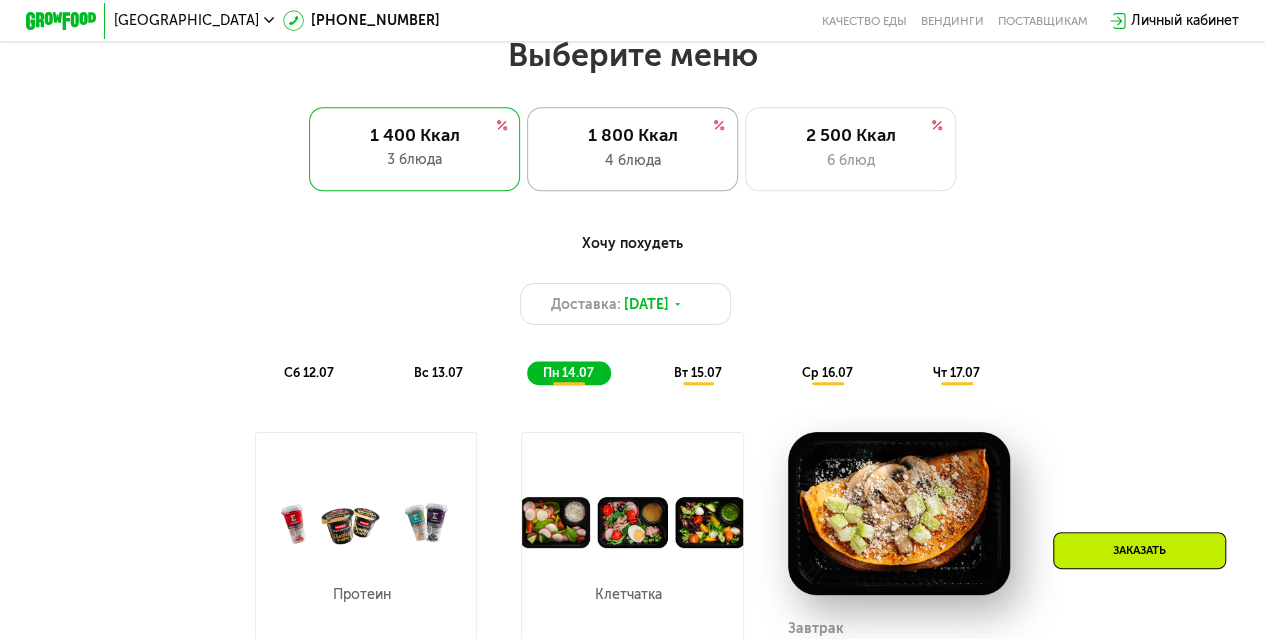 click on "4 блюда" at bounding box center [633, 160] 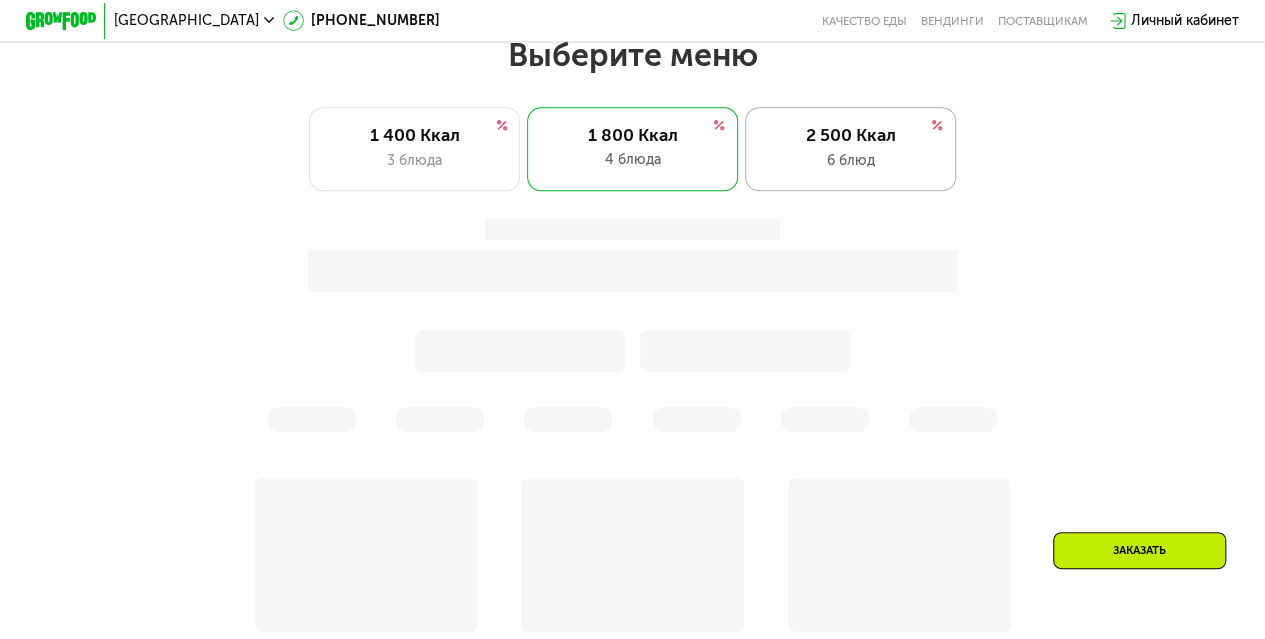 click on "2 500 Ккал" at bounding box center (850, 135) 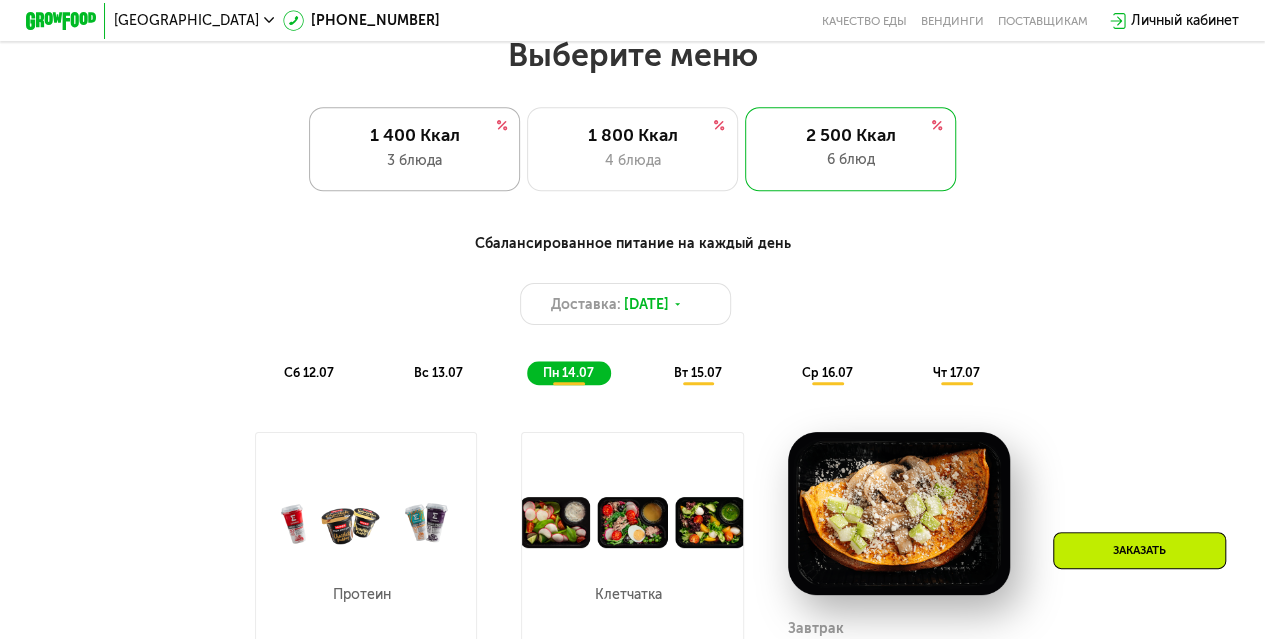 click on "1 400 Ккал" at bounding box center [415, 135] 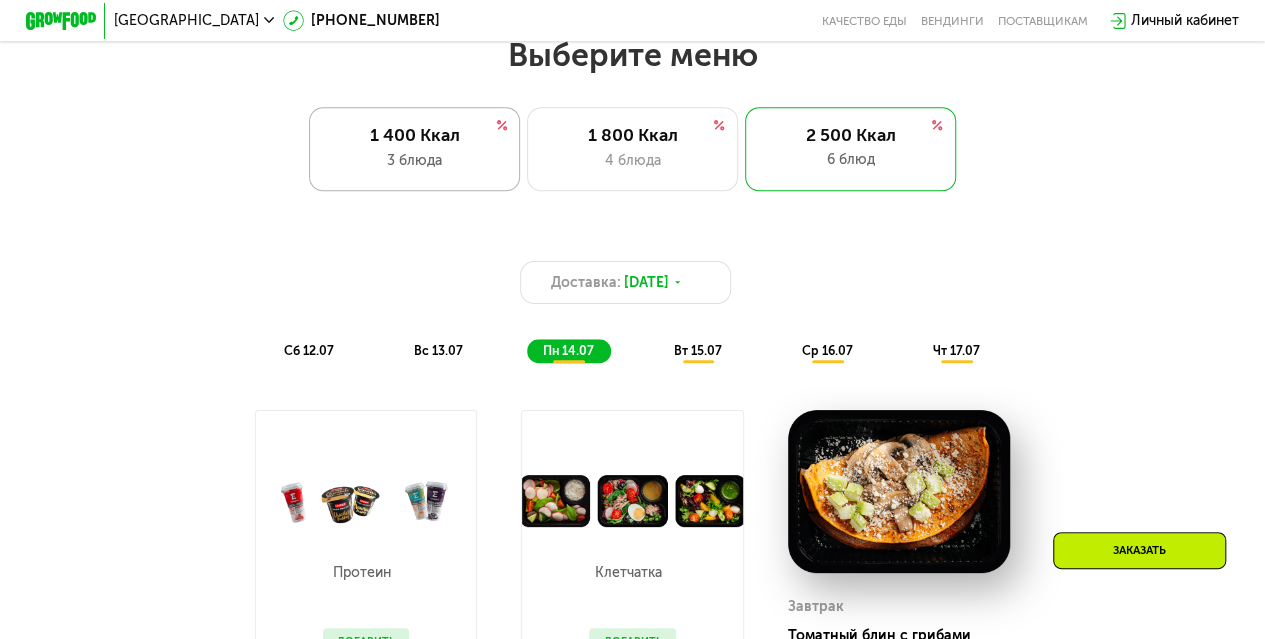 click on "3 блюда" at bounding box center (415, 160) 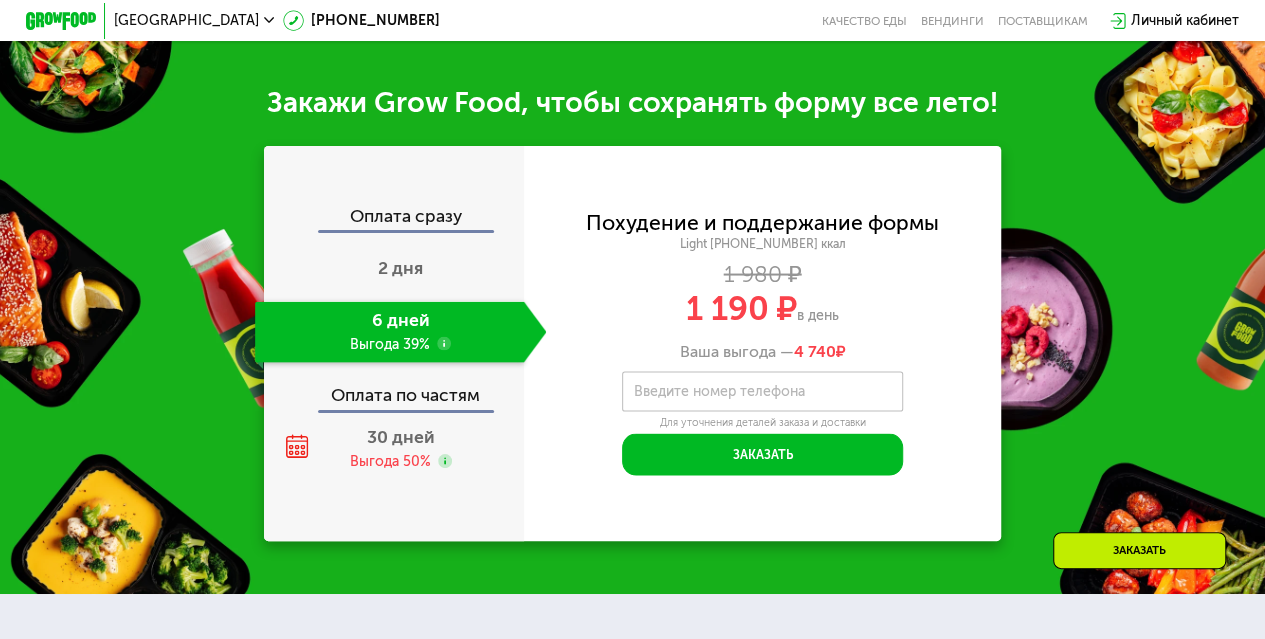 scroll, scrollTop: 1974, scrollLeft: 0, axis: vertical 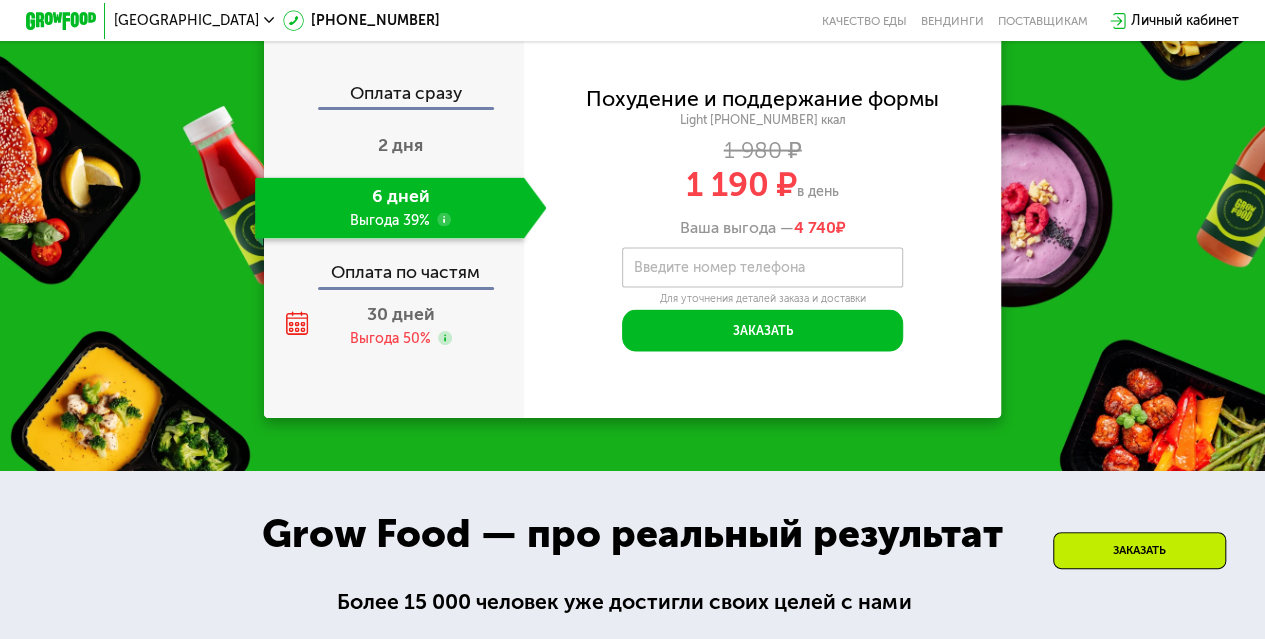 click on "Введите номер телефона" at bounding box center [718, 268] 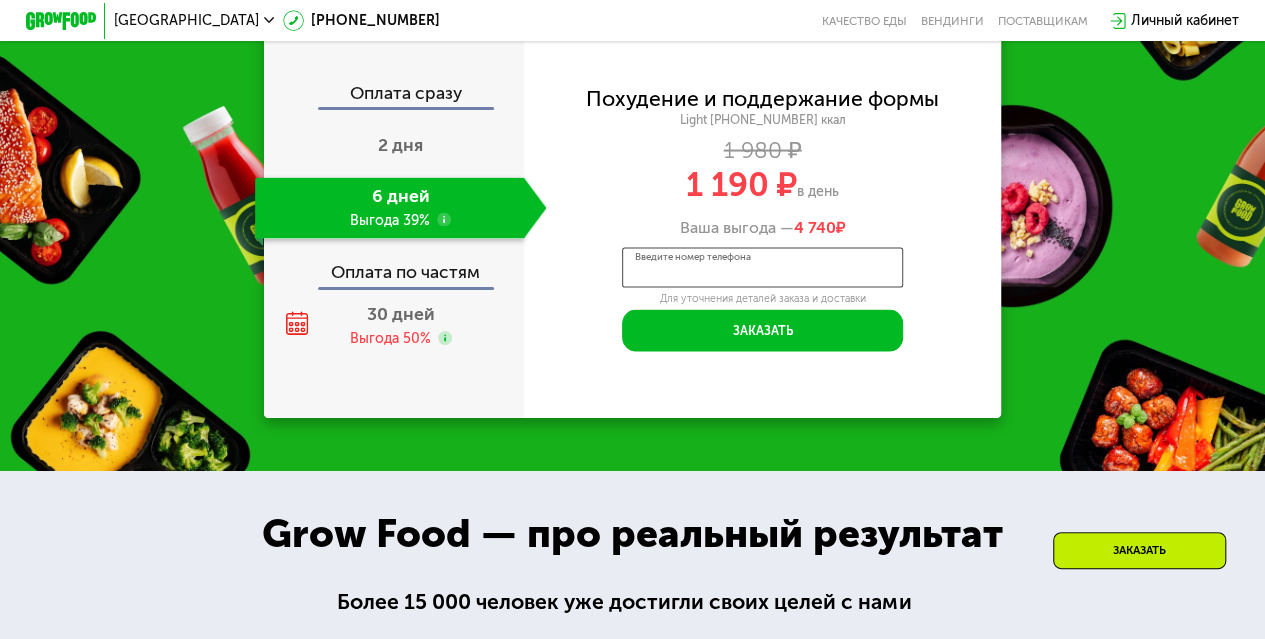 click on "Введите номер телефона" at bounding box center (762, 268) 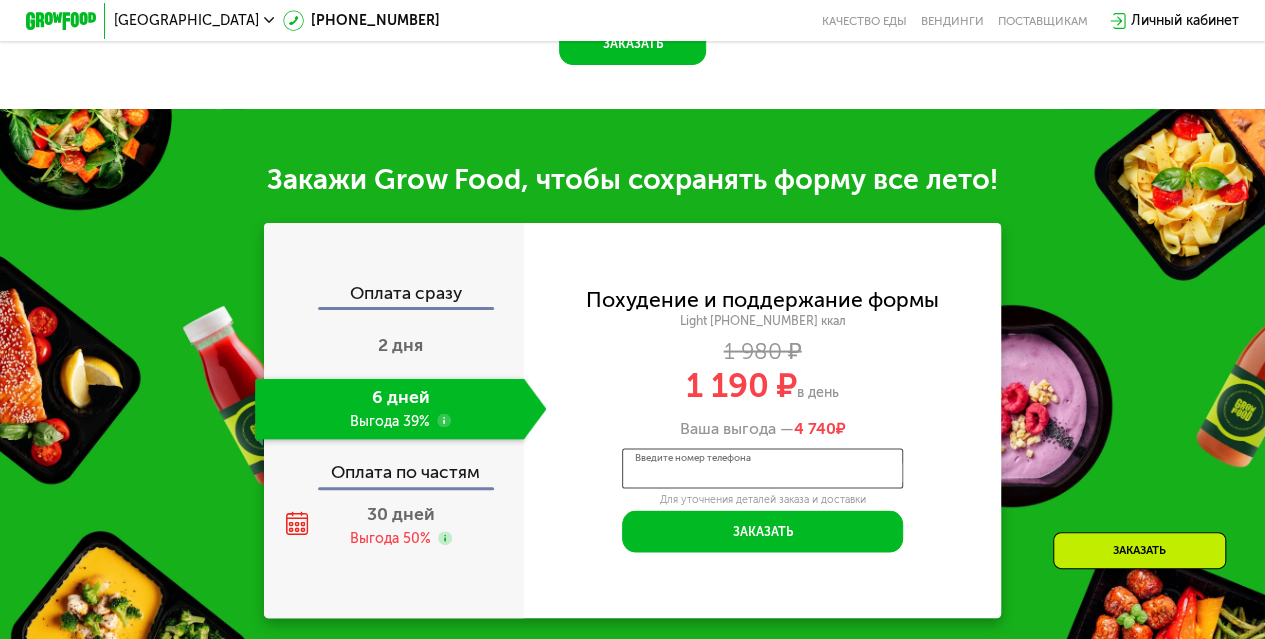 scroll, scrollTop: 1874, scrollLeft: 0, axis: vertical 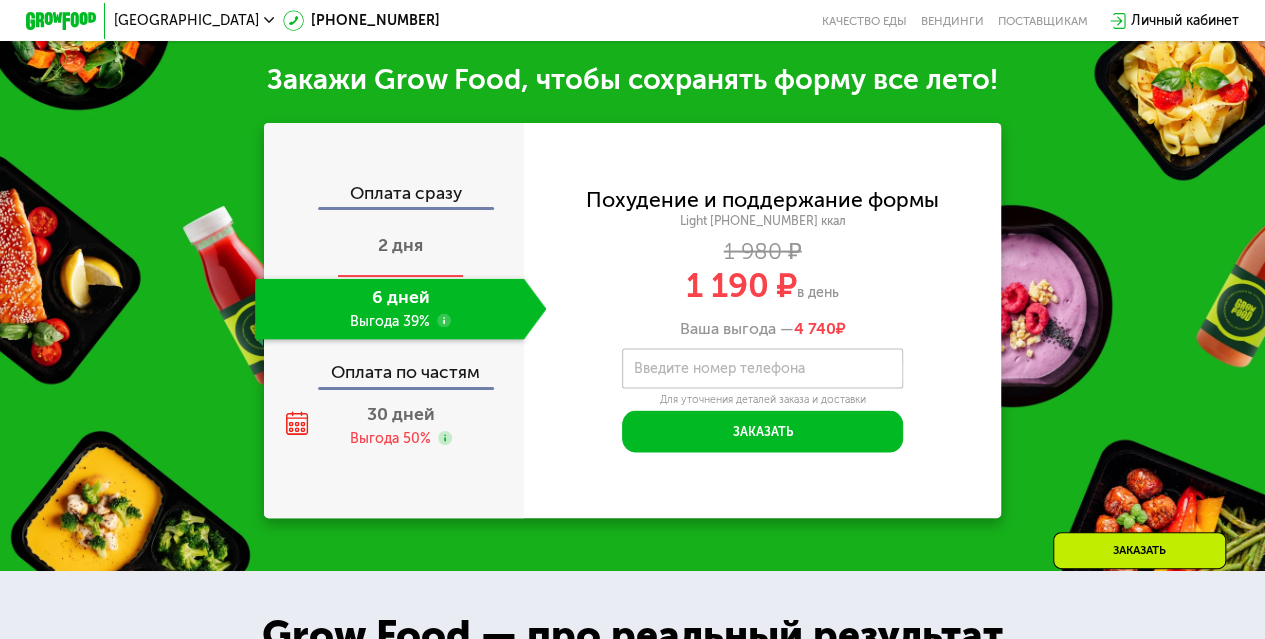 click on "2 дня" at bounding box center (400, 245) 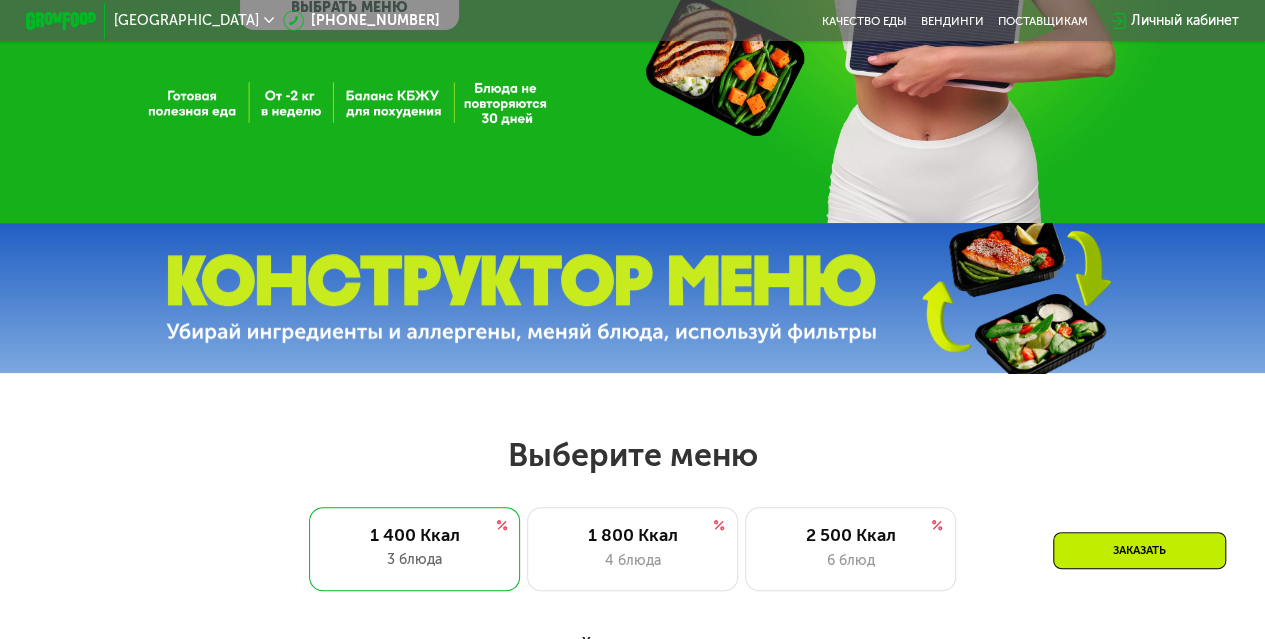 scroll, scrollTop: 74, scrollLeft: 0, axis: vertical 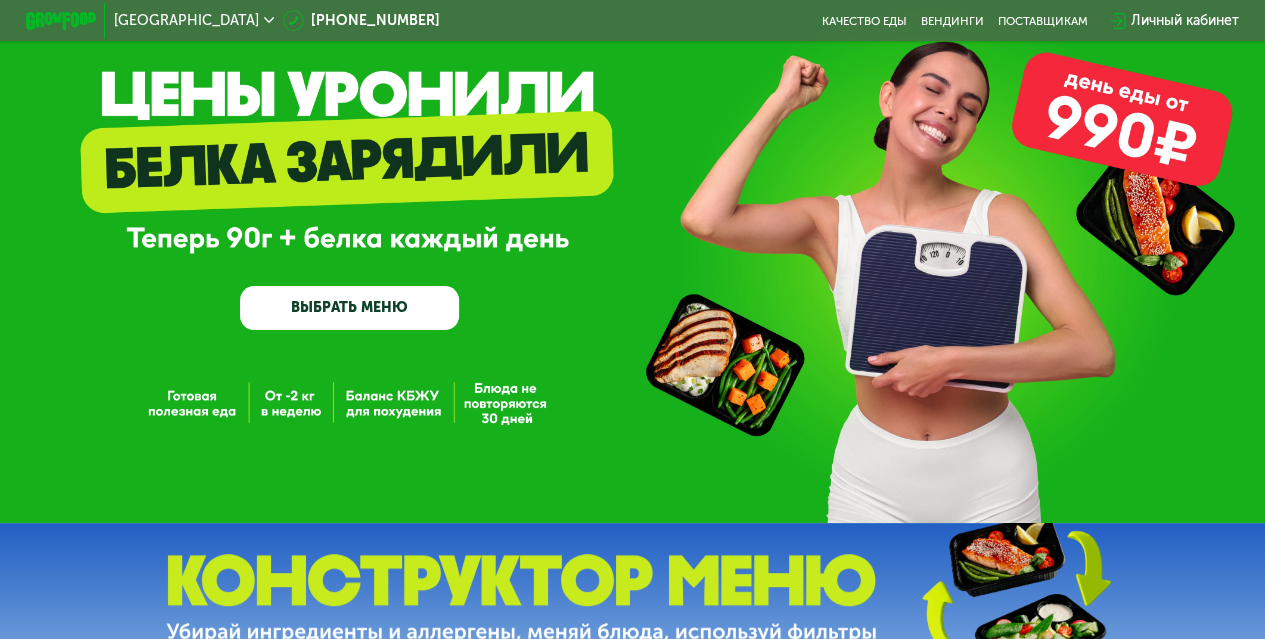 click on "GrowFood — доставка правильного питания  ВЫБРАТЬ МЕНЮ" at bounding box center [632, 224] 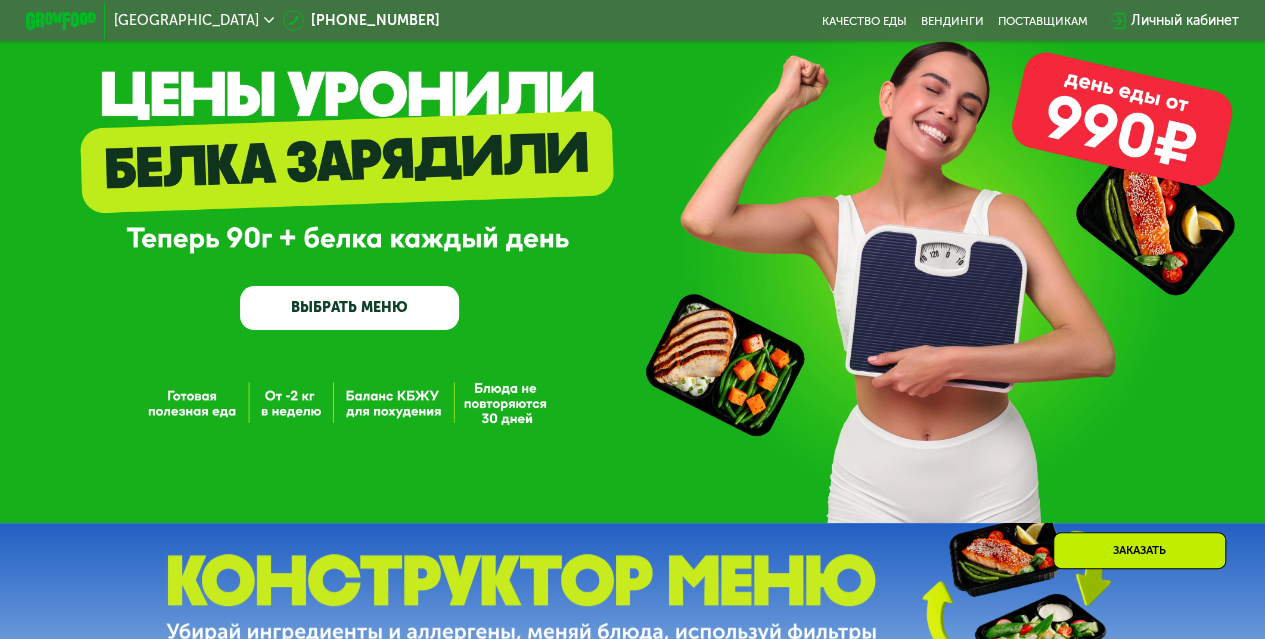 scroll, scrollTop: 0, scrollLeft: 0, axis: both 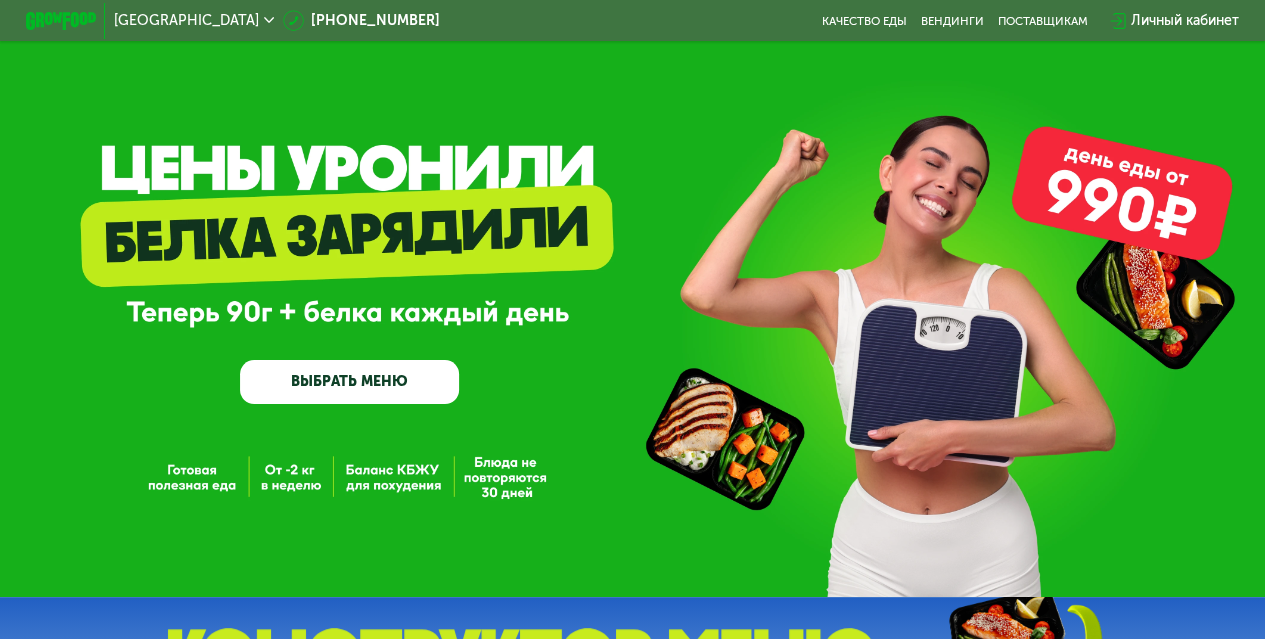 click on "GrowFood — доставка правильного питания  ВЫБРАТЬ МЕНЮ" at bounding box center [349, 303] 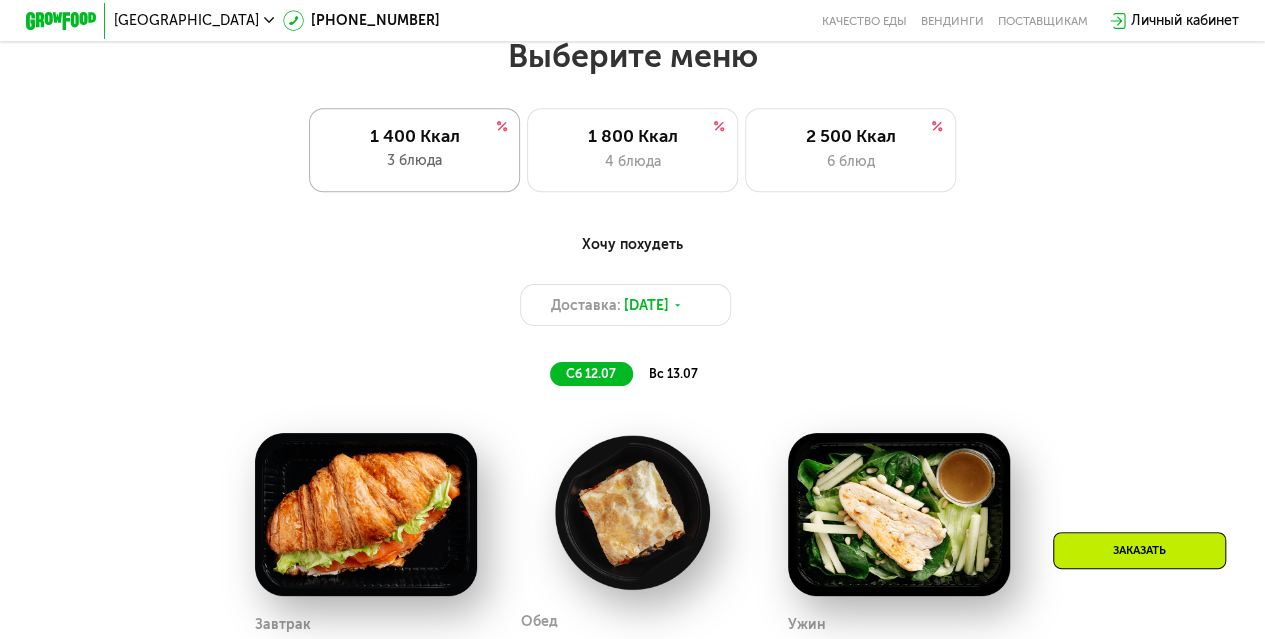 scroll, scrollTop: 774, scrollLeft: 0, axis: vertical 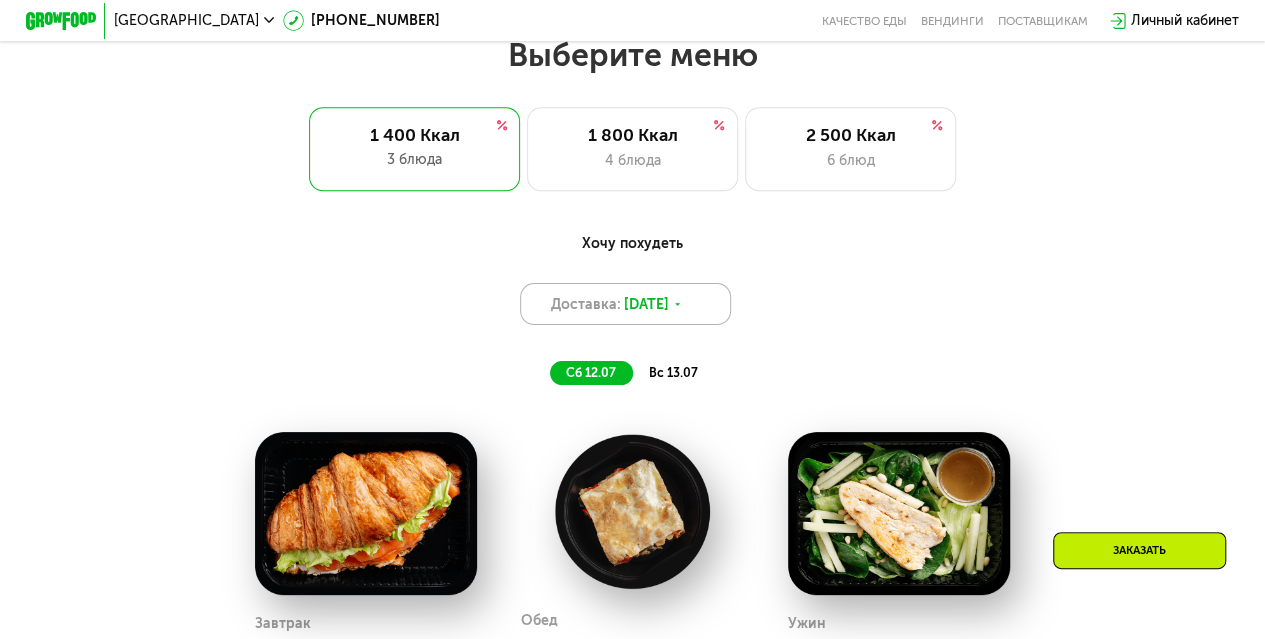 click on "Доставка: 11 июл, пт" at bounding box center [625, 304] 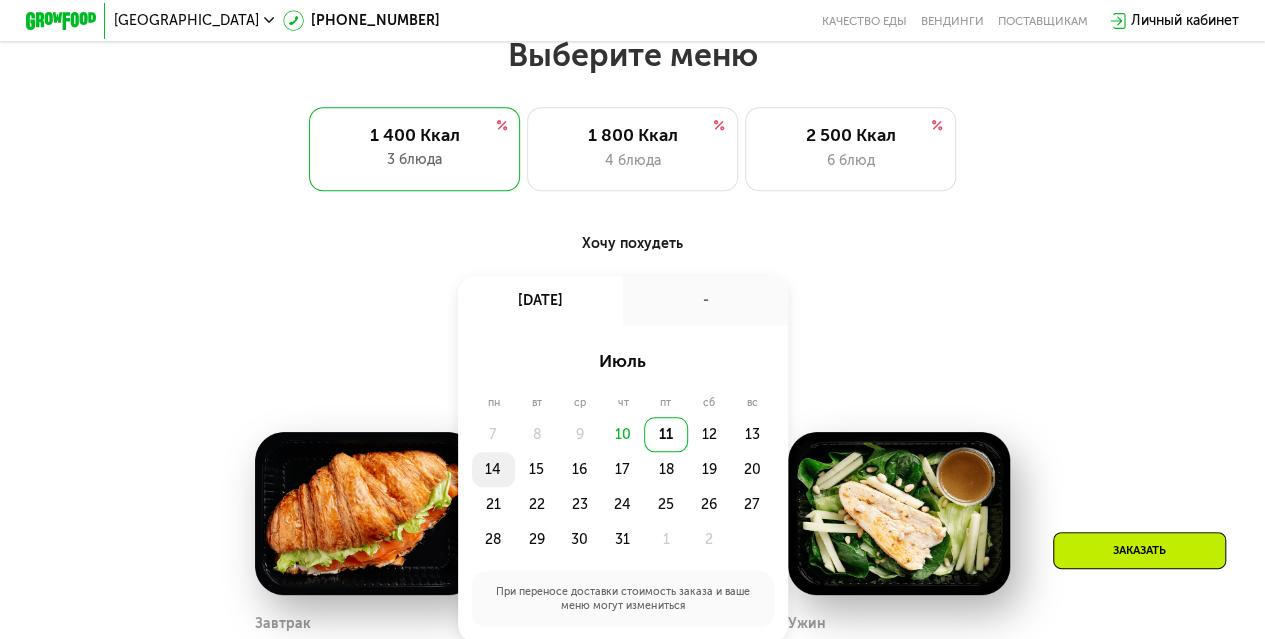 click on "14" 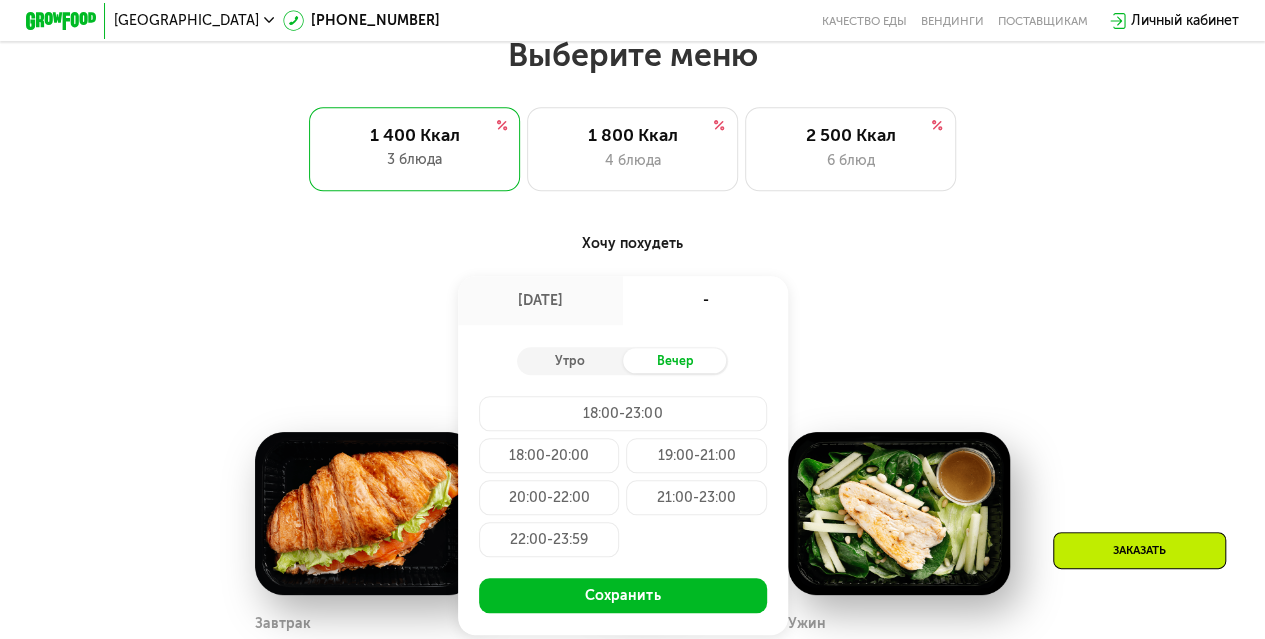 click on "Доставка: 14 июл, пн 14 июл, пн -  Утро  Вечер 18:00-23:00 18:00-20:00 19:00-21:00 20:00-22:00 21:00-23:00 22:00-23:59 Сохранить" at bounding box center (632, 304) 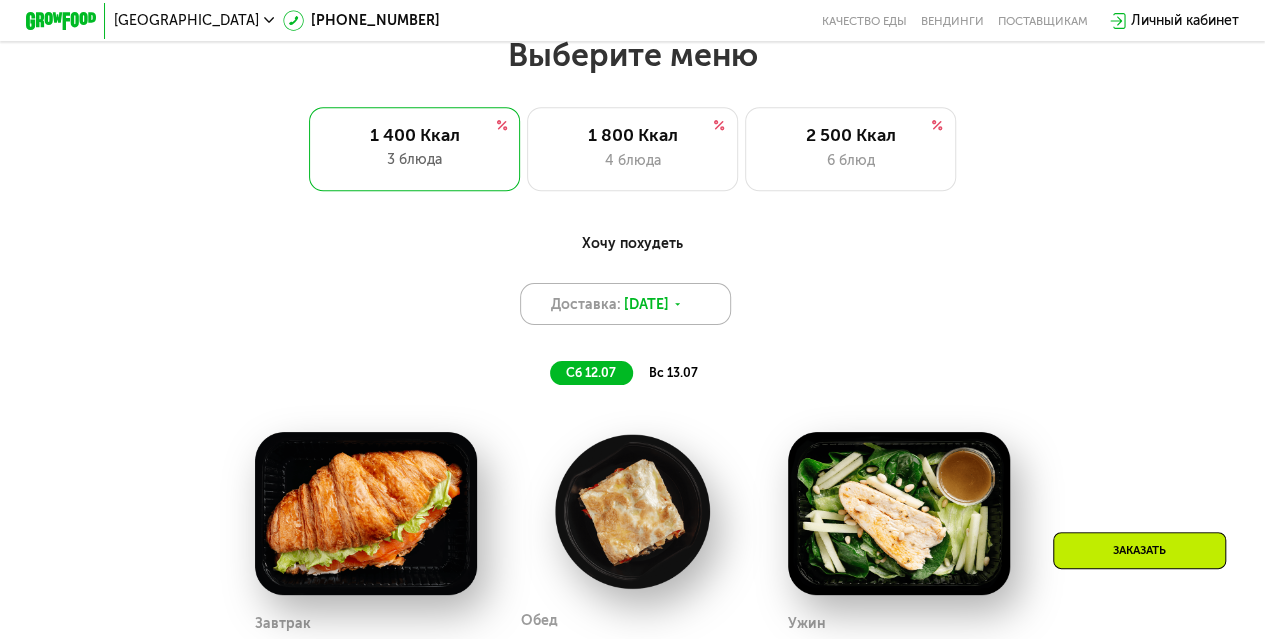 click on "[DATE]" at bounding box center [646, 304] 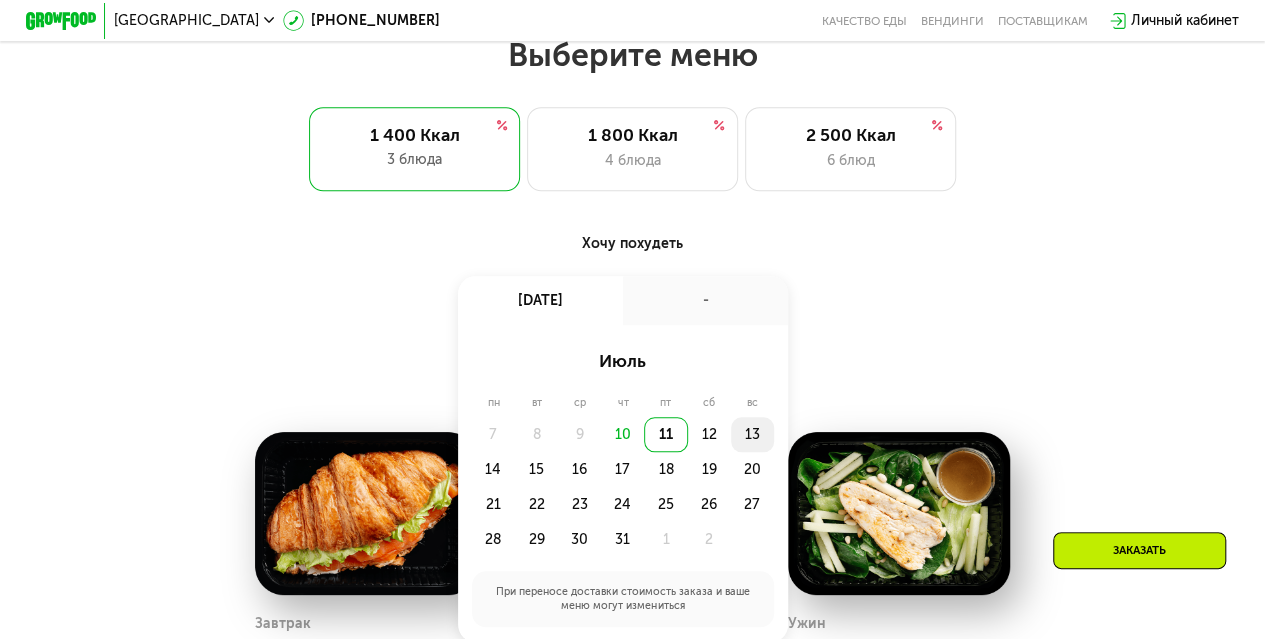 click on "13" 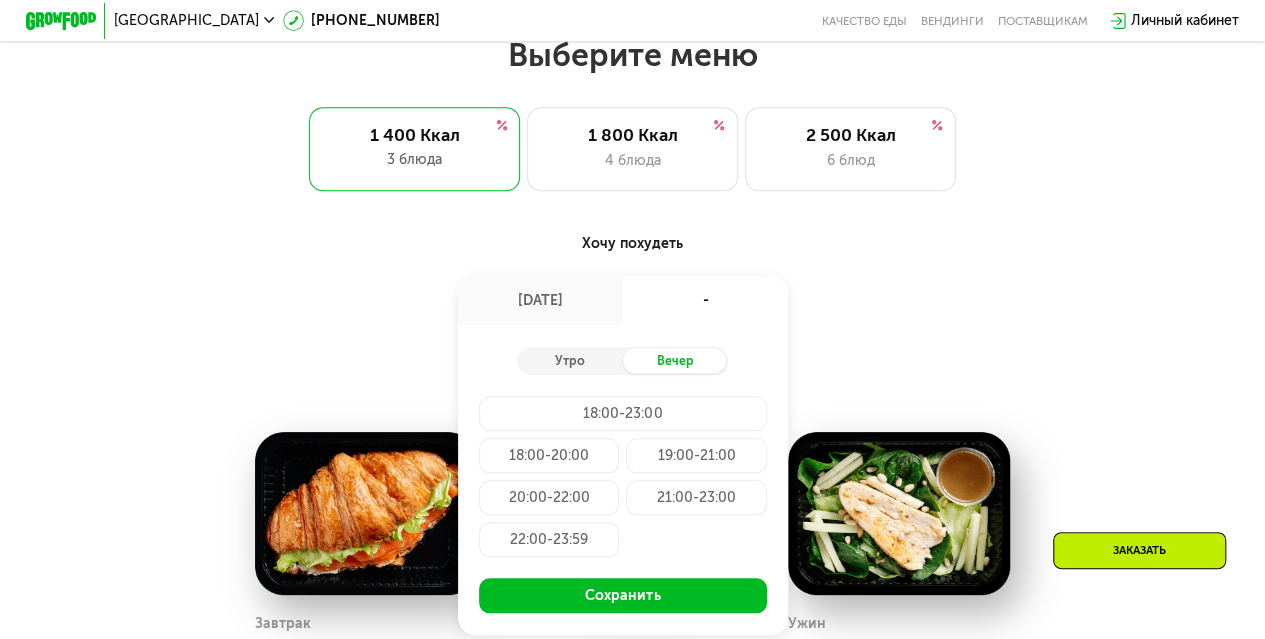 click on "Хочу похудеть Доставка: 13 июл, вс 13 июл, вс -  Утро  Вечер 18:00-23:00 18:00-20:00 19:00-21:00 20:00-22:00 21:00-23:00 22:00-23:59 Сохранить сб 12.07 вс 13.07" at bounding box center (632, 309) 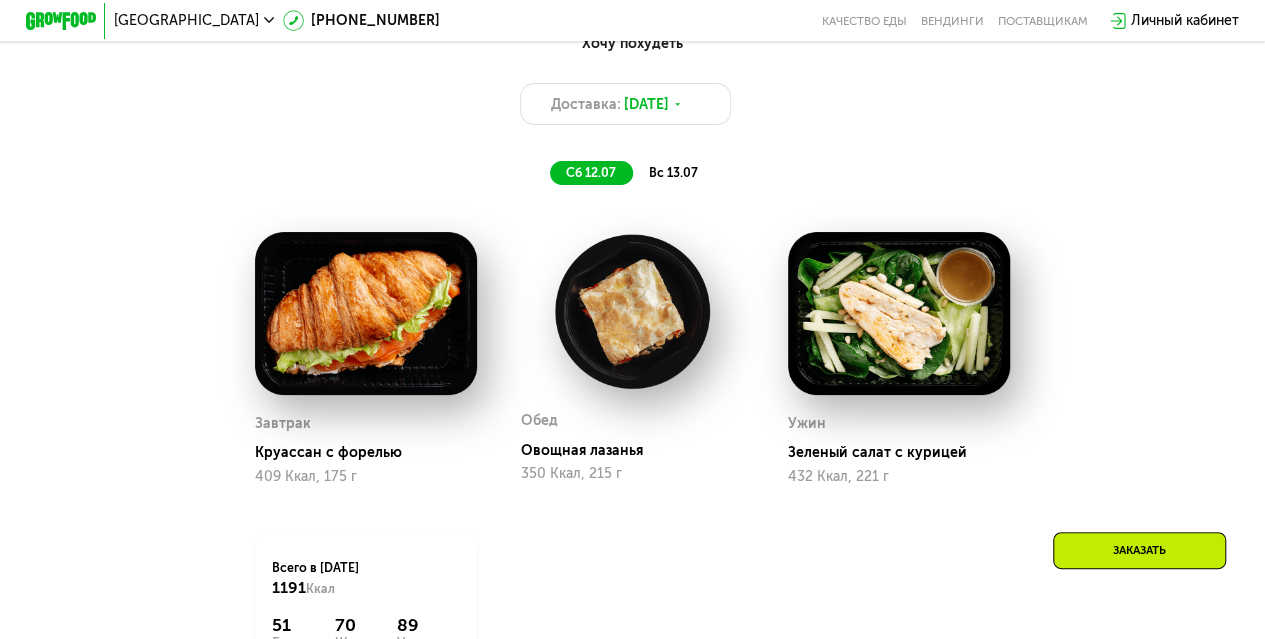 scroll, scrollTop: 474, scrollLeft: 0, axis: vertical 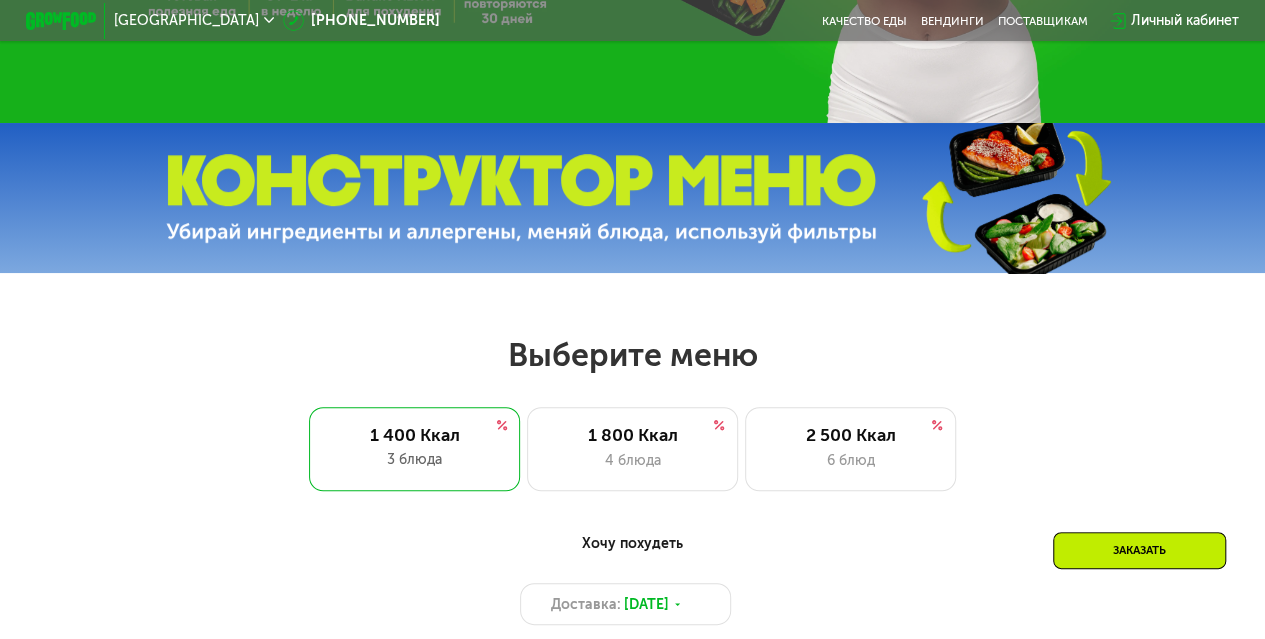 click at bounding box center (521, 198) 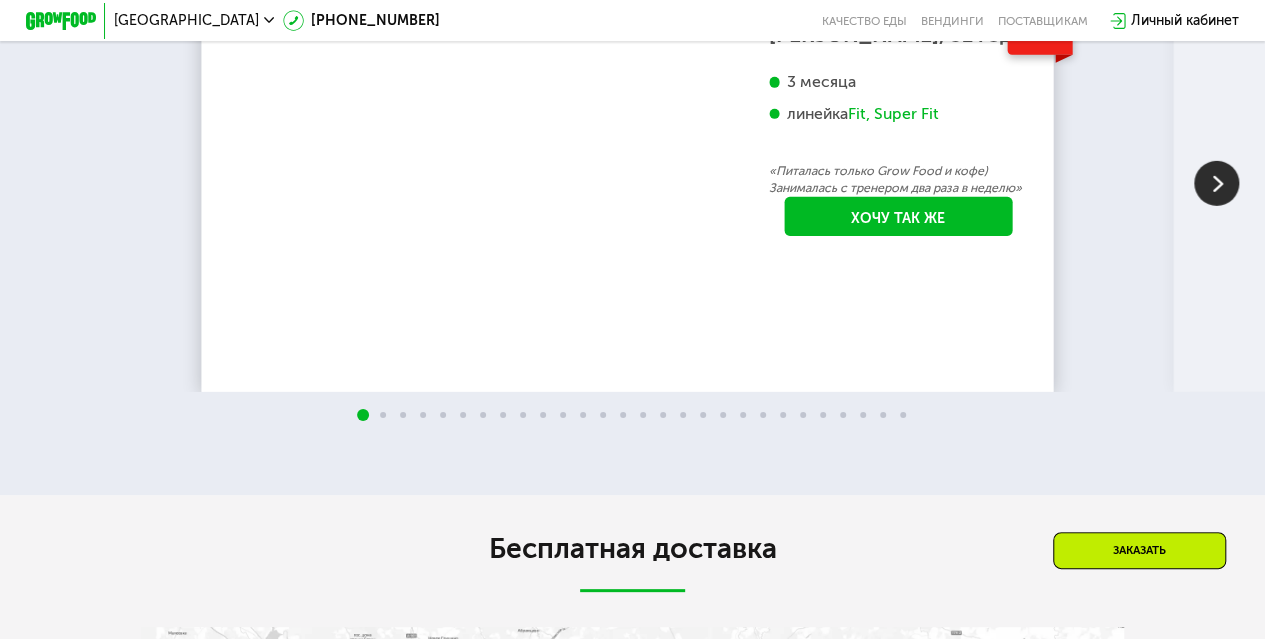 scroll, scrollTop: 3300, scrollLeft: 0, axis: vertical 